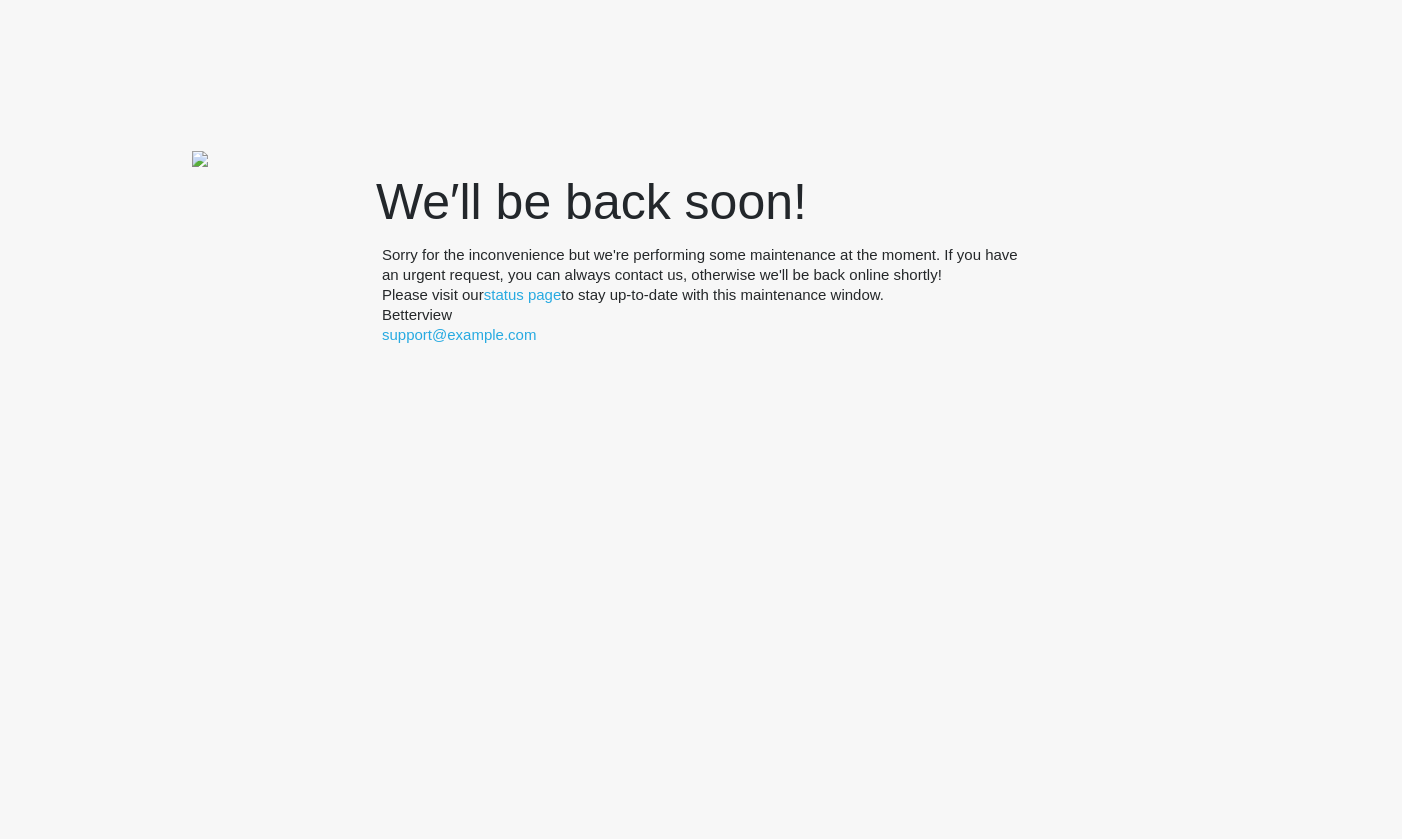 scroll, scrollTop: 0, scrollLeft: 0, axis: both 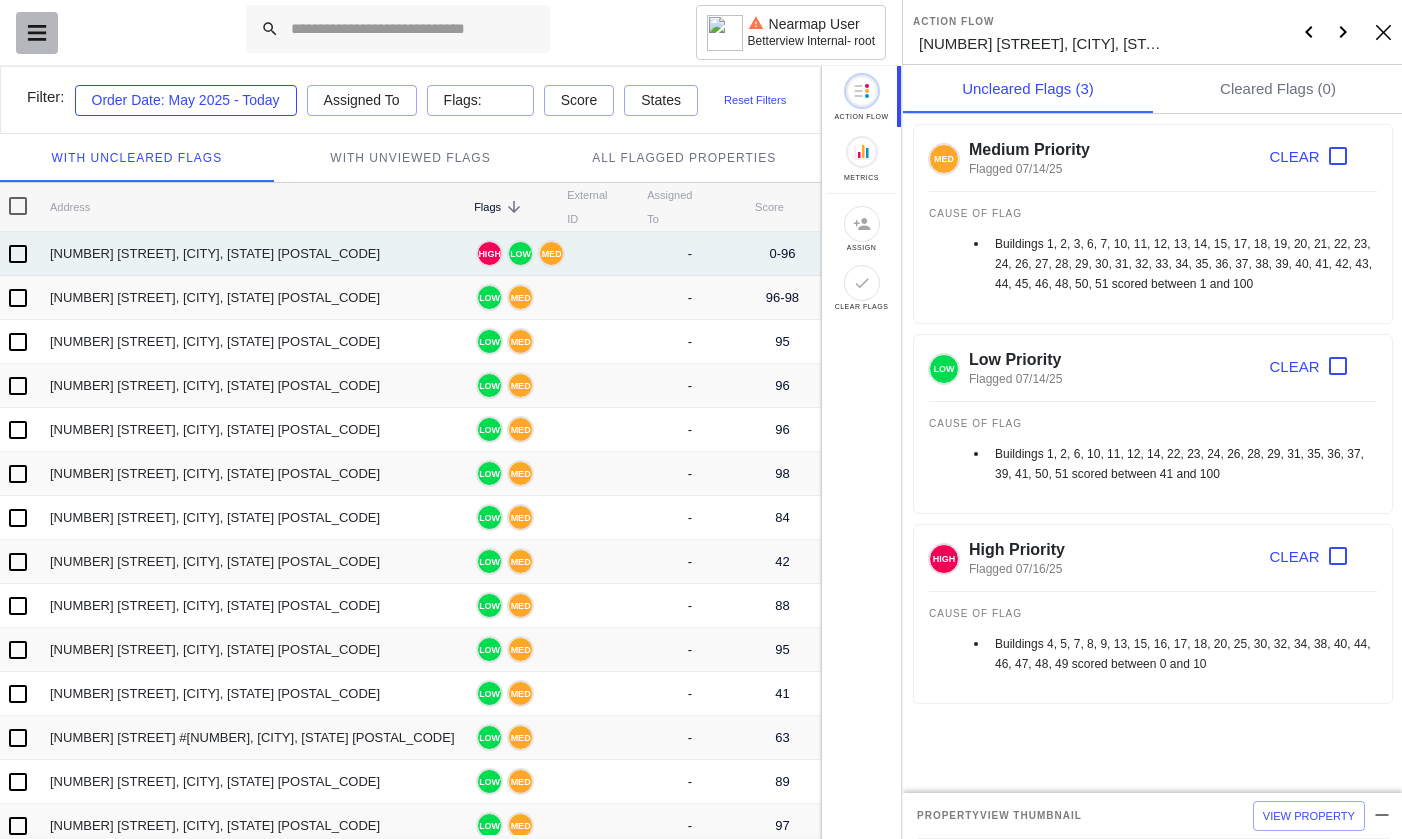 click at bounding box center (37, 33) 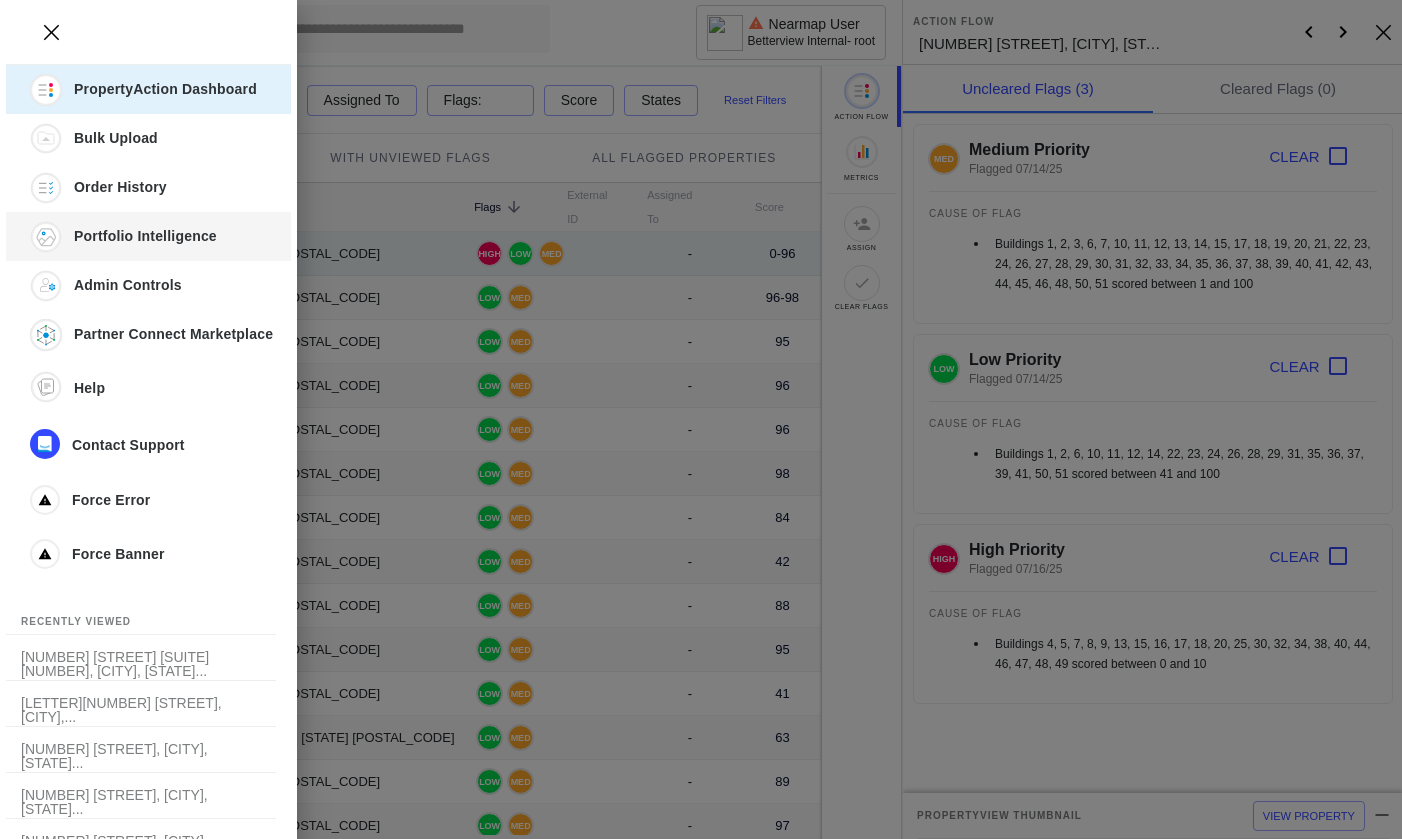 click on "Admin_nav_icon Portfolio Intelligence" at bounding box center [151, 236] 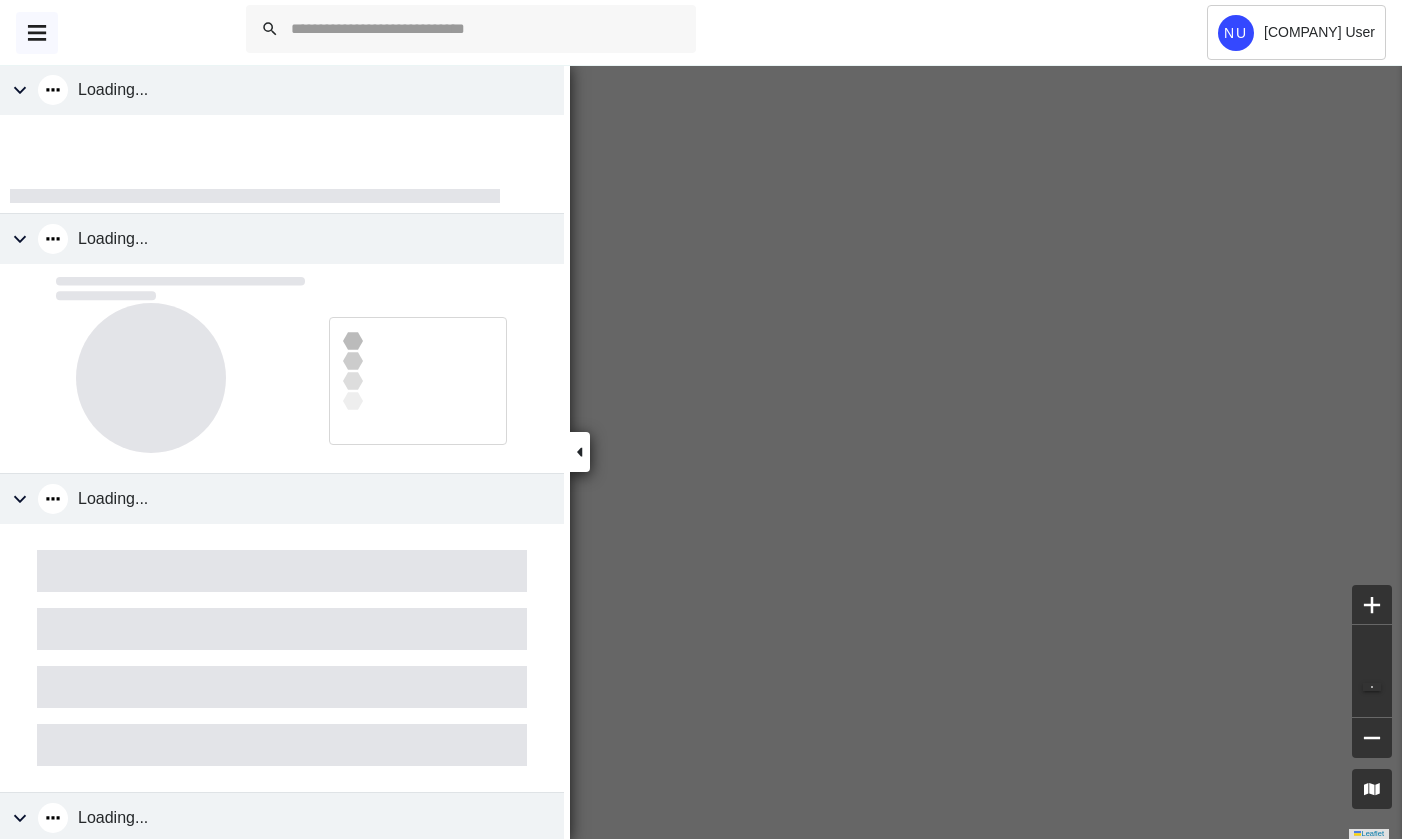 type on "*" 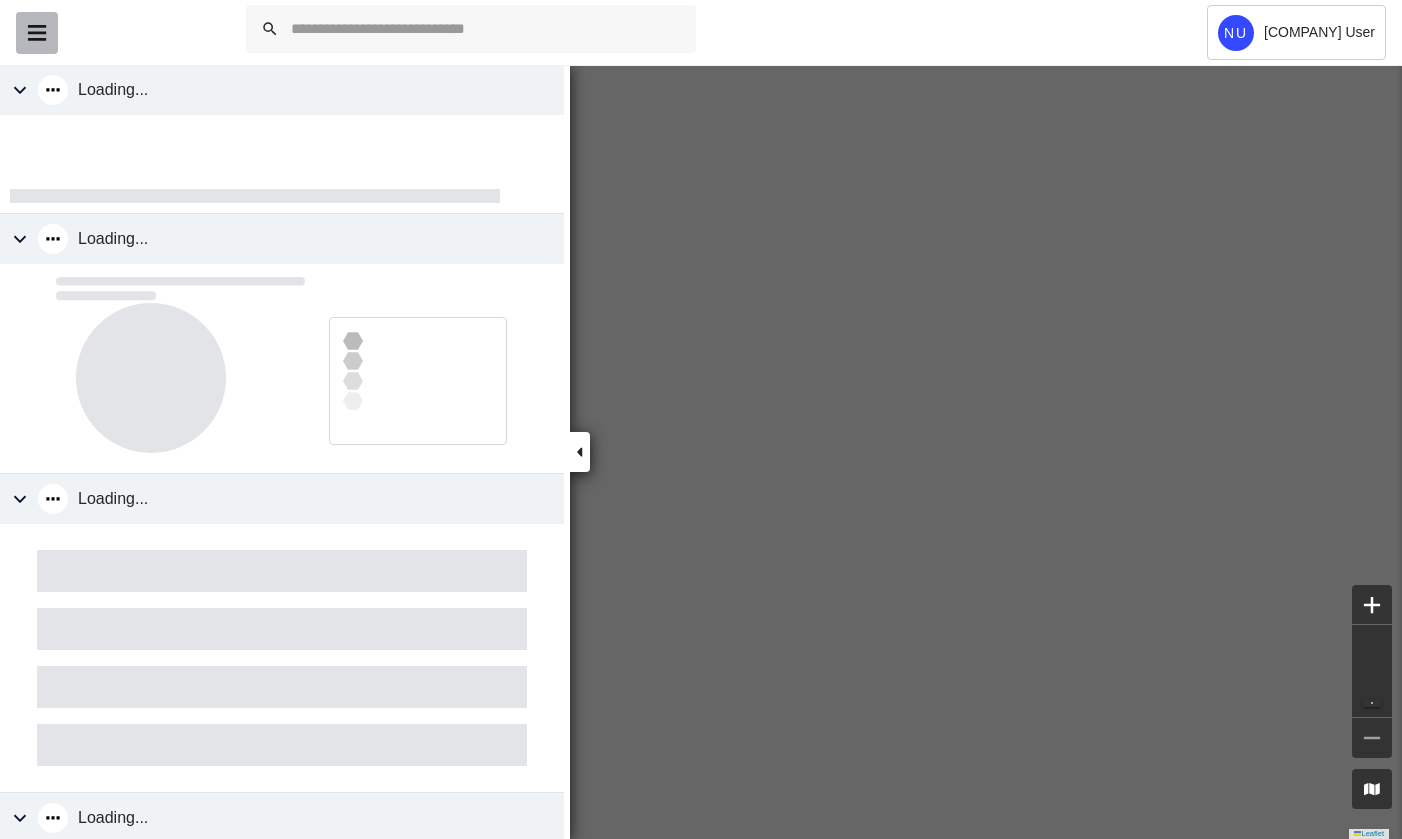click 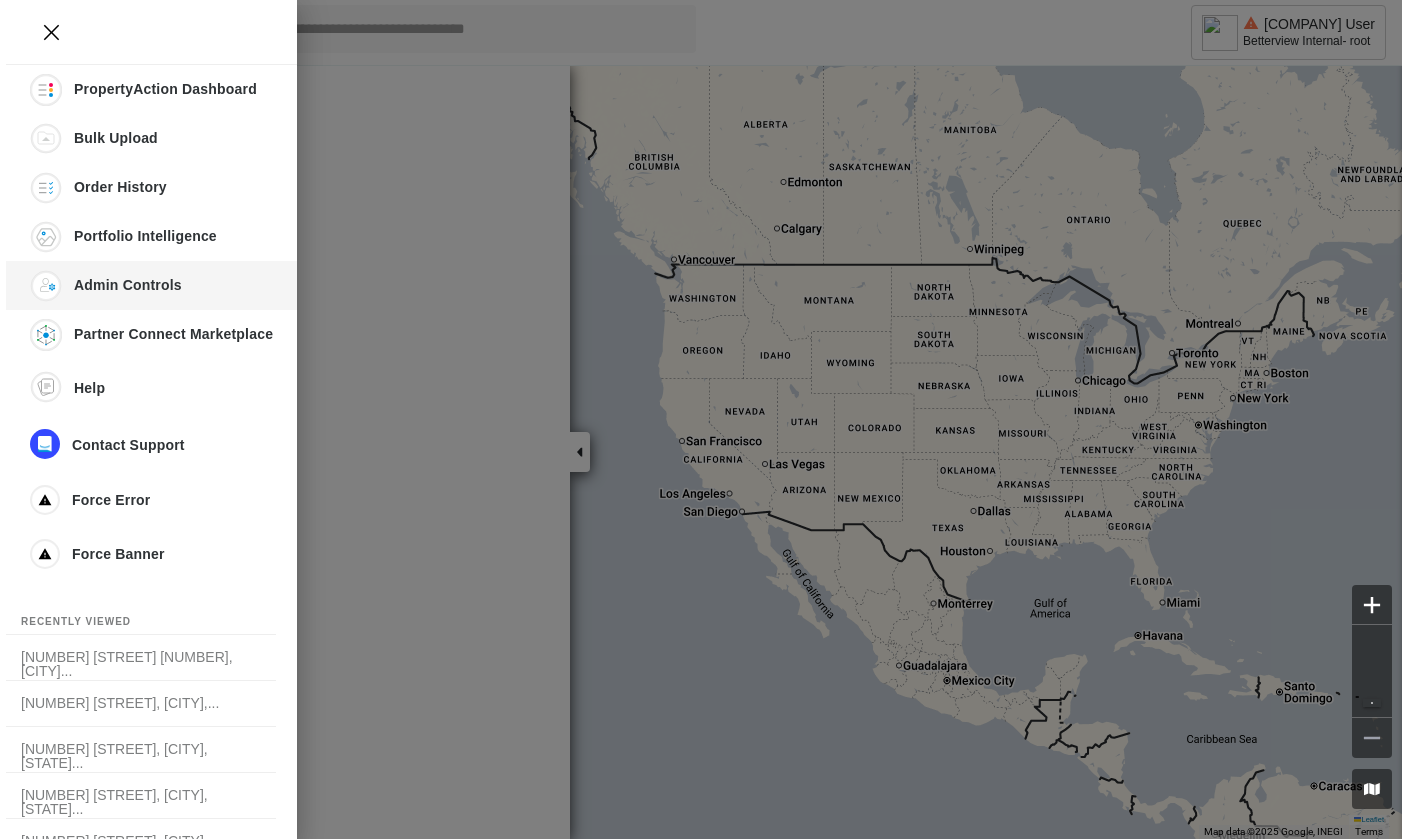 click on "Admin Controls" at bounding box center [128, 285] 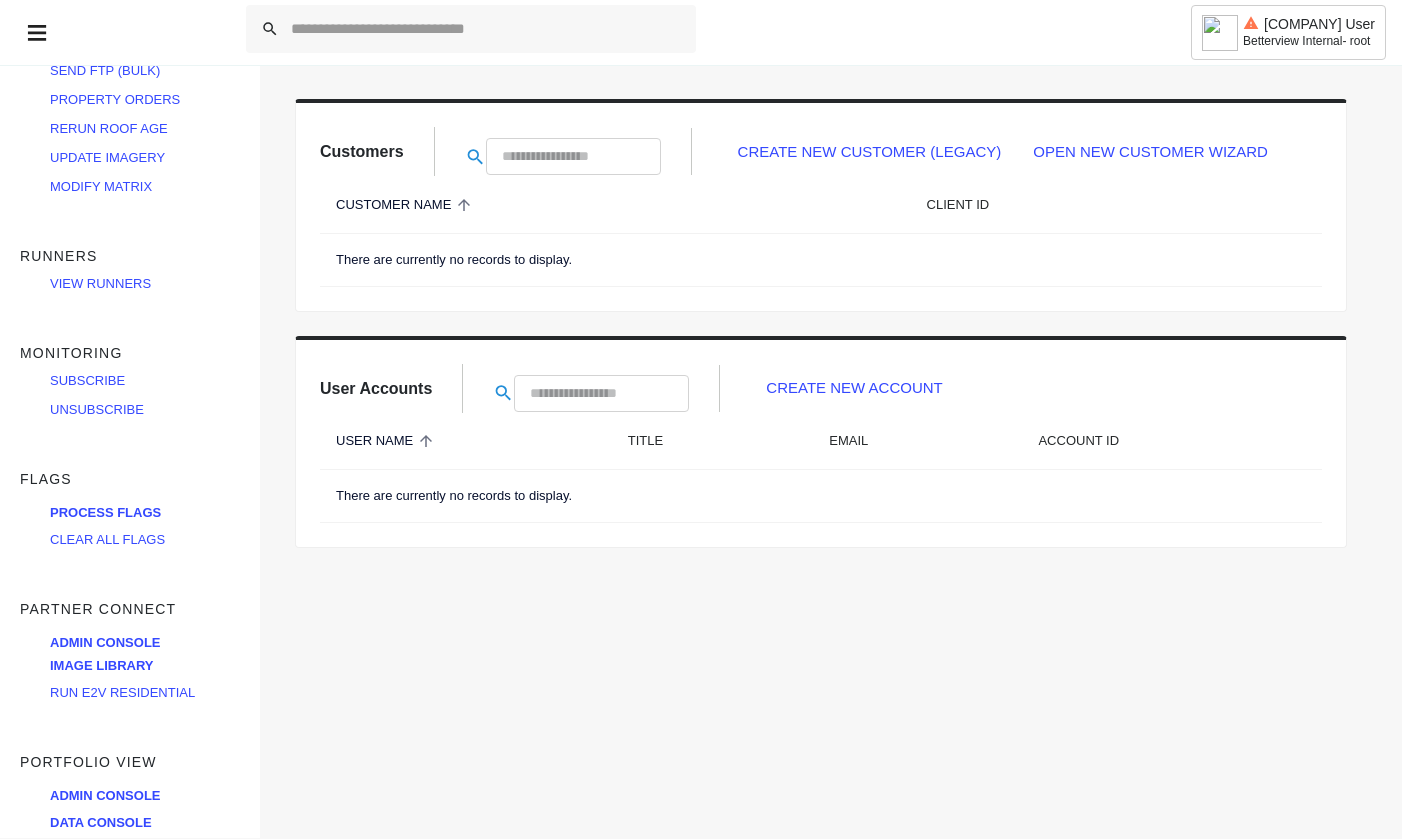scroll, scrollTop: 833, scrollLeft: 0, axis: vertical 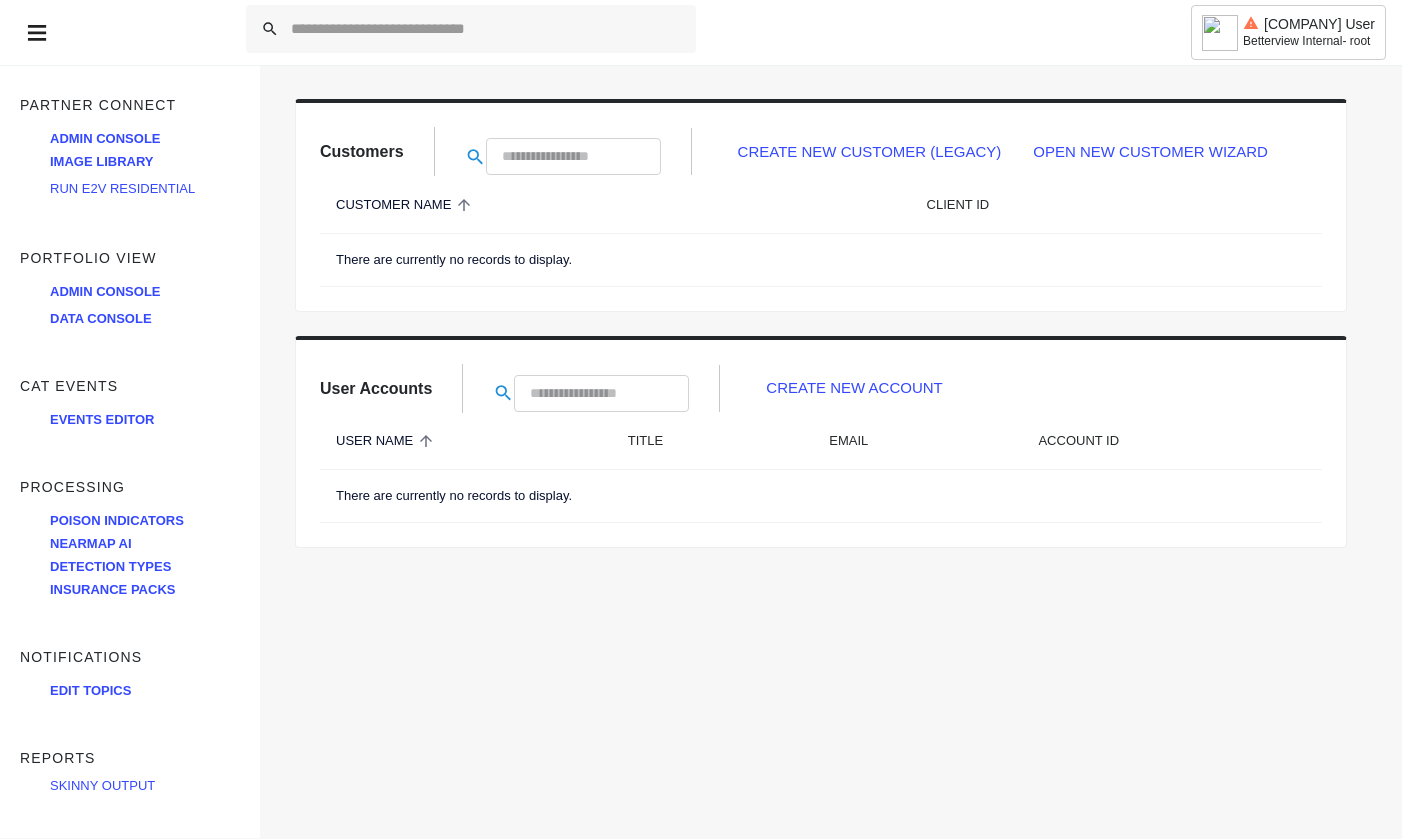 click on "Events Editor" at bounding box center (102, 419) 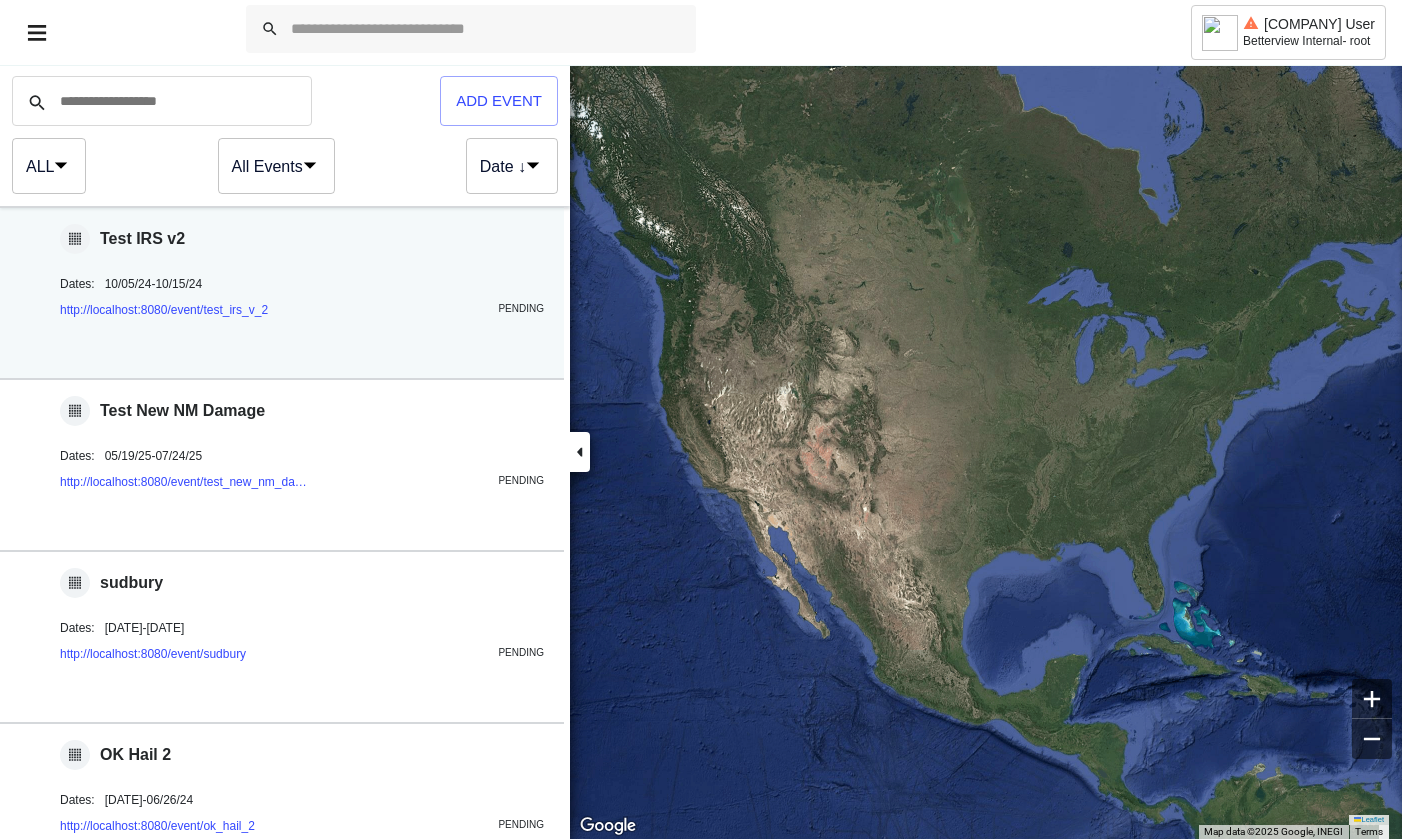 click on "http://localhost:8080/event/test_irs_v_2" at bounding box center [164, 310] 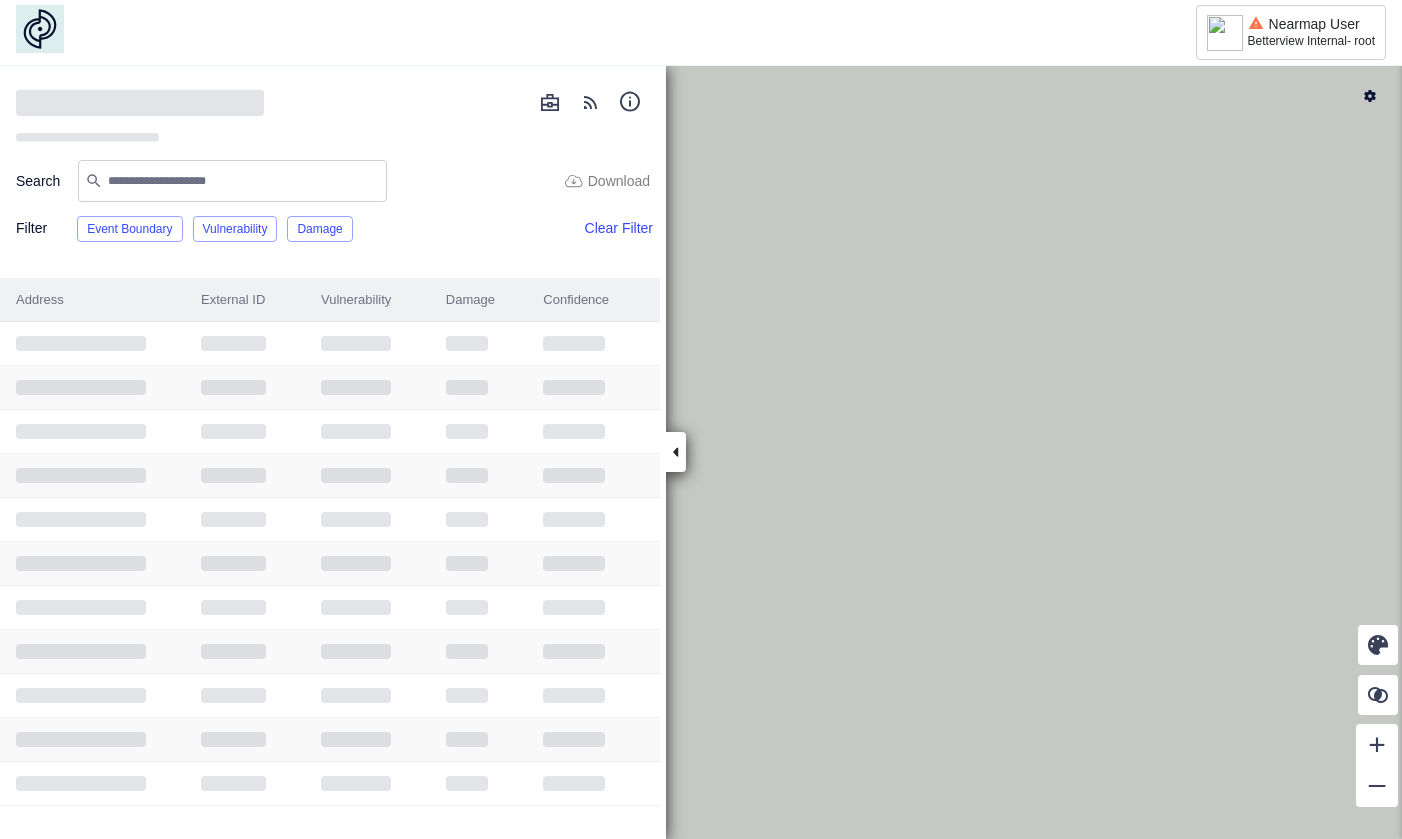 scroll, scrollTop: 0, scrollLeft: 0, axis: both 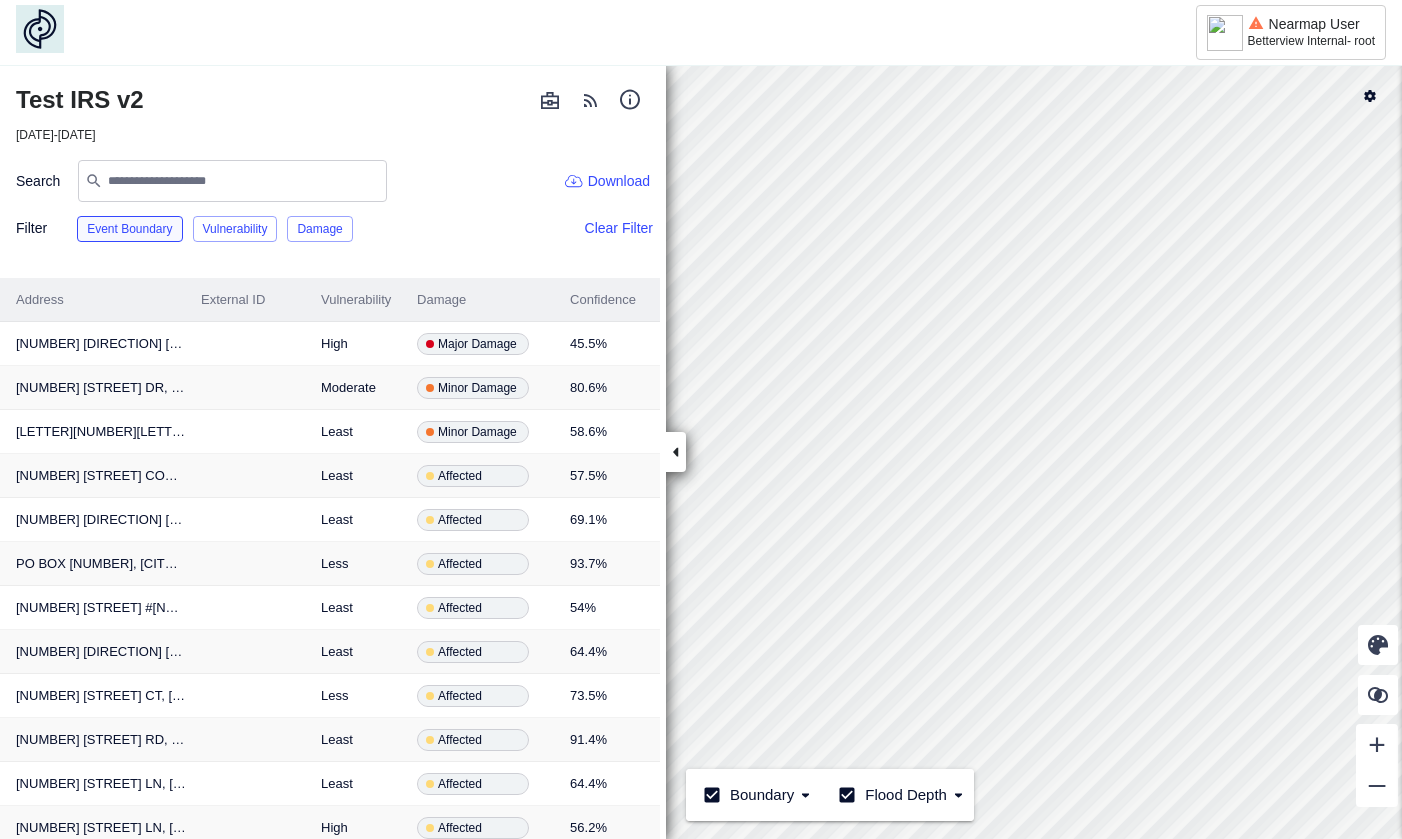 click on "Event Boundary" at bounding box center [129, 229] 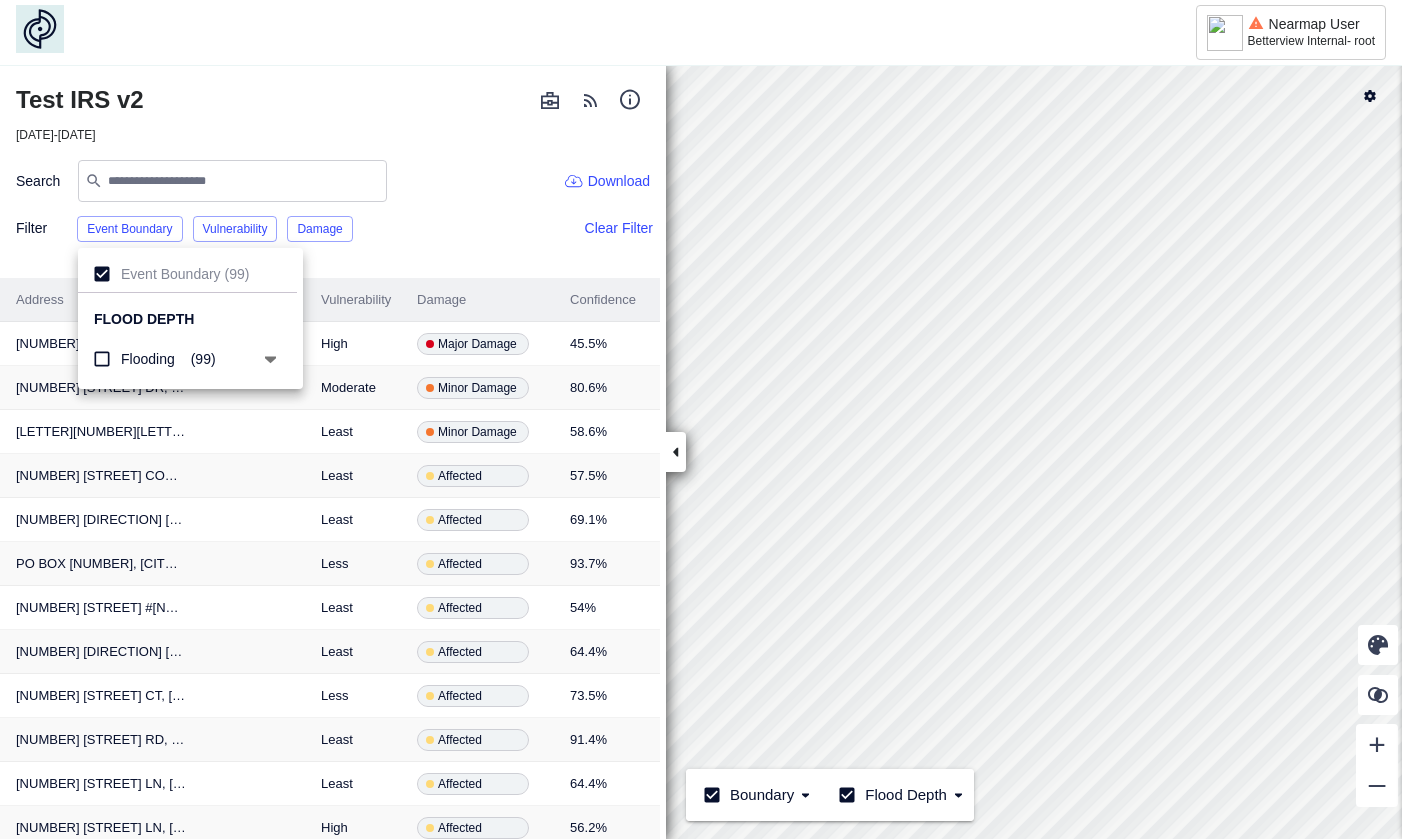 click at bounding box center [270, 359] 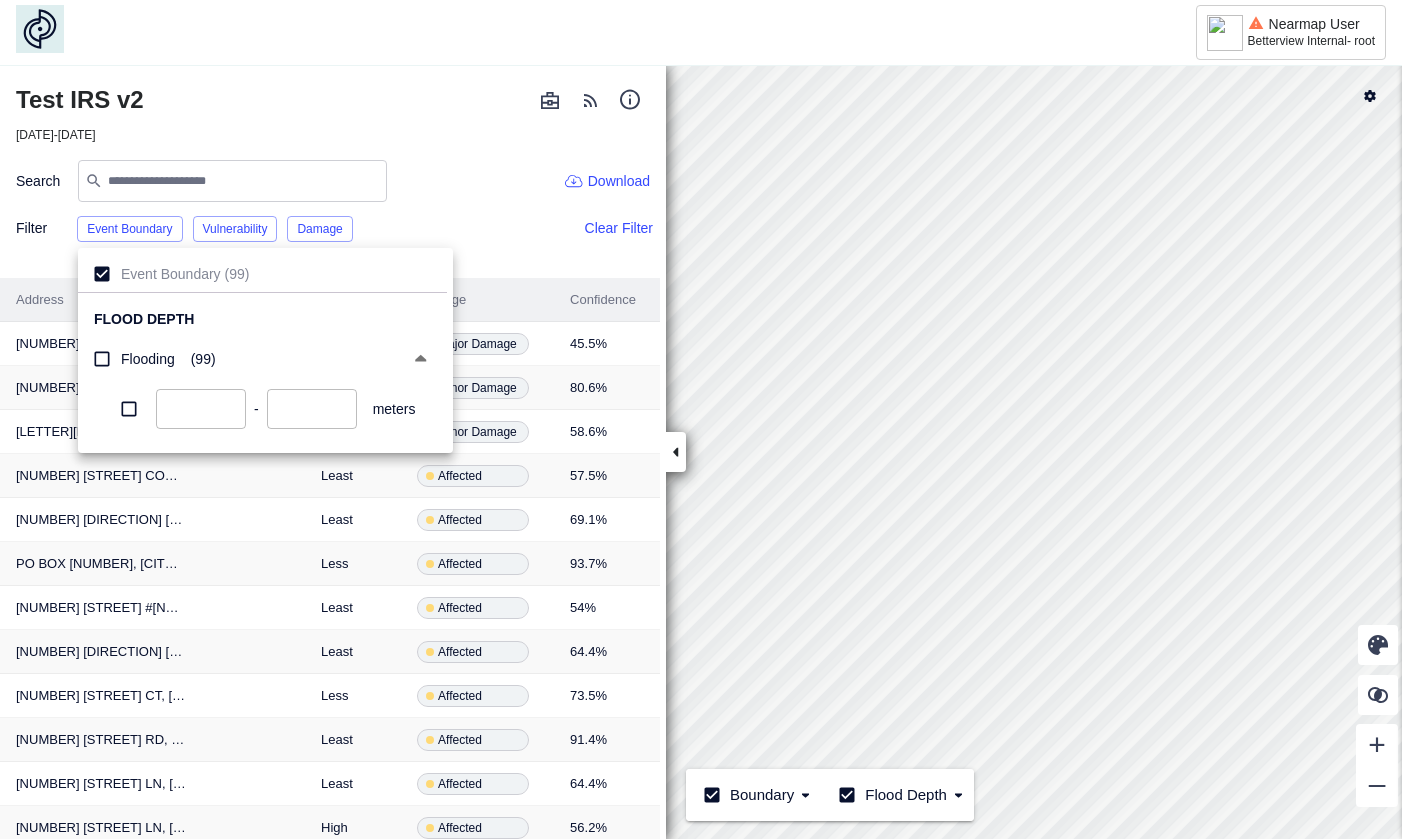 click at bounding box center (701, 419) 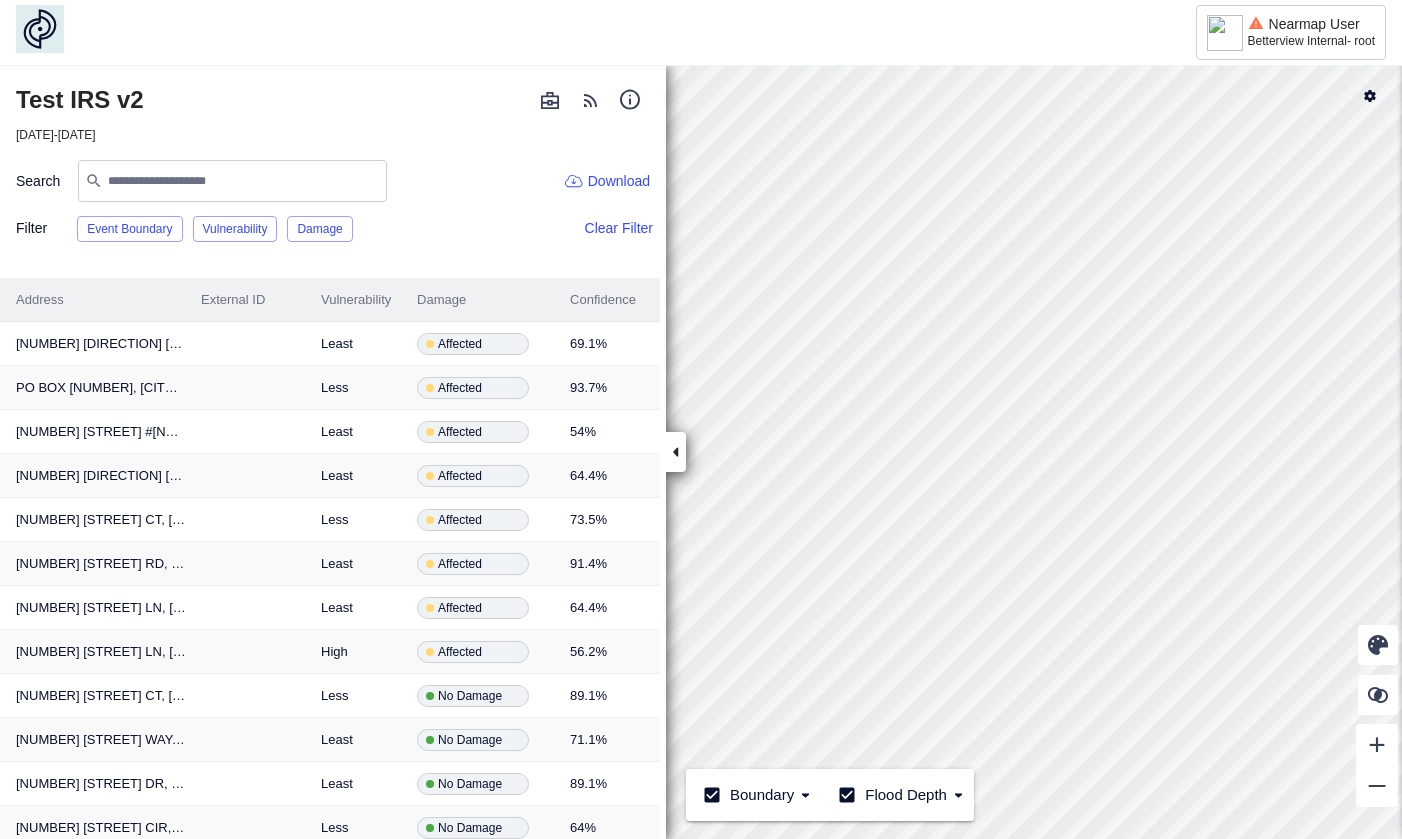scroll, scrollTop: 0, scrollLeft: 0, axis: both 